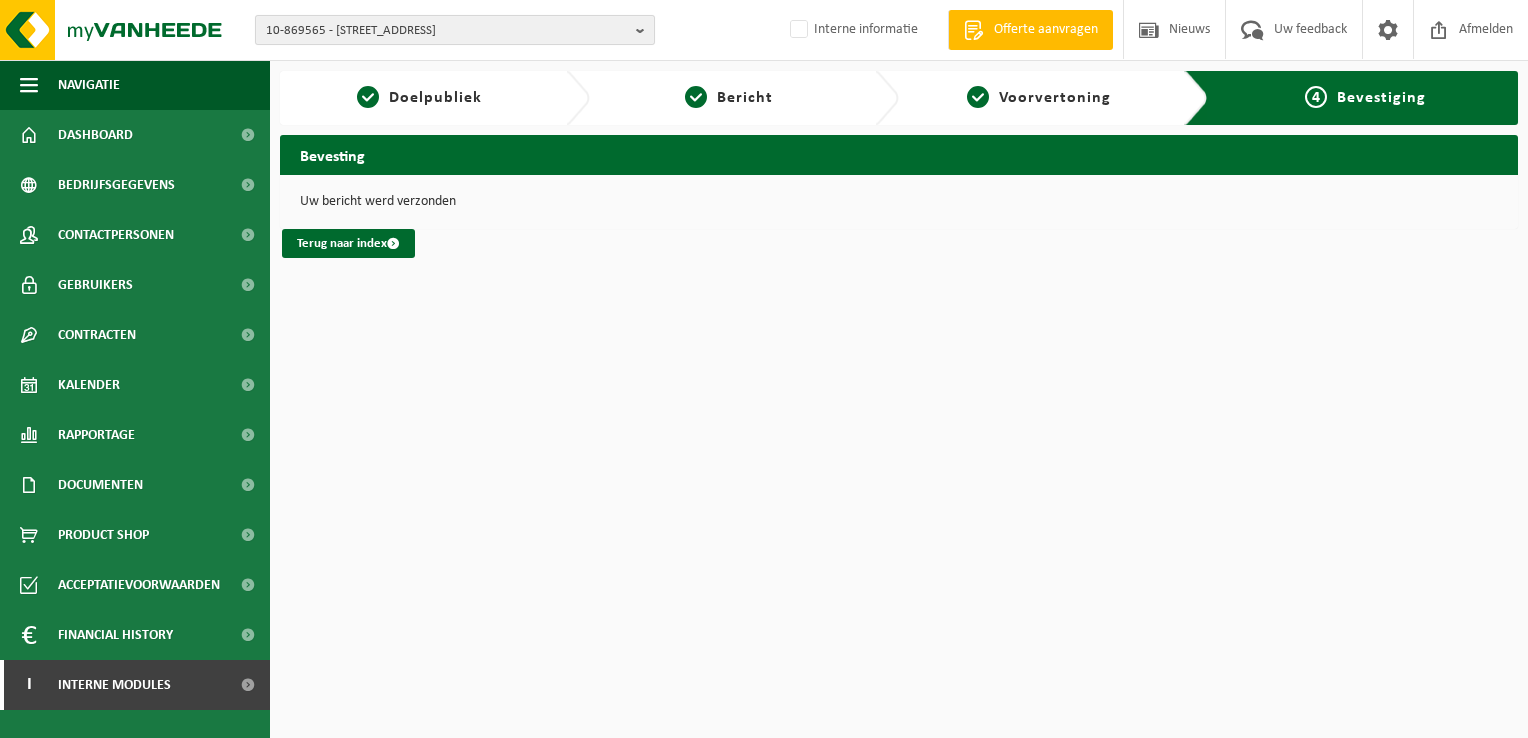 scroll, scrollTop: 0, scrollLeft: 0, axis: both 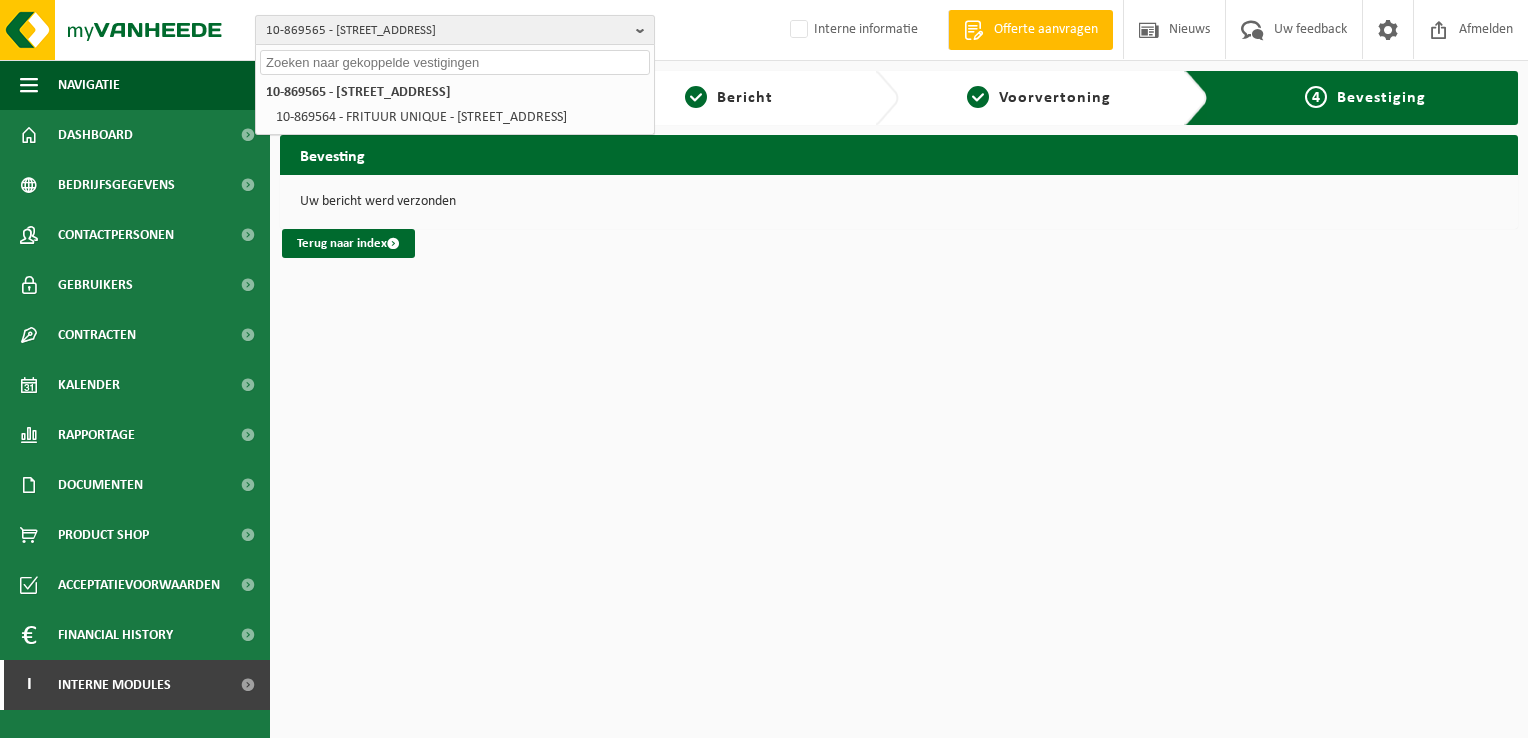 paste on "10-753652" 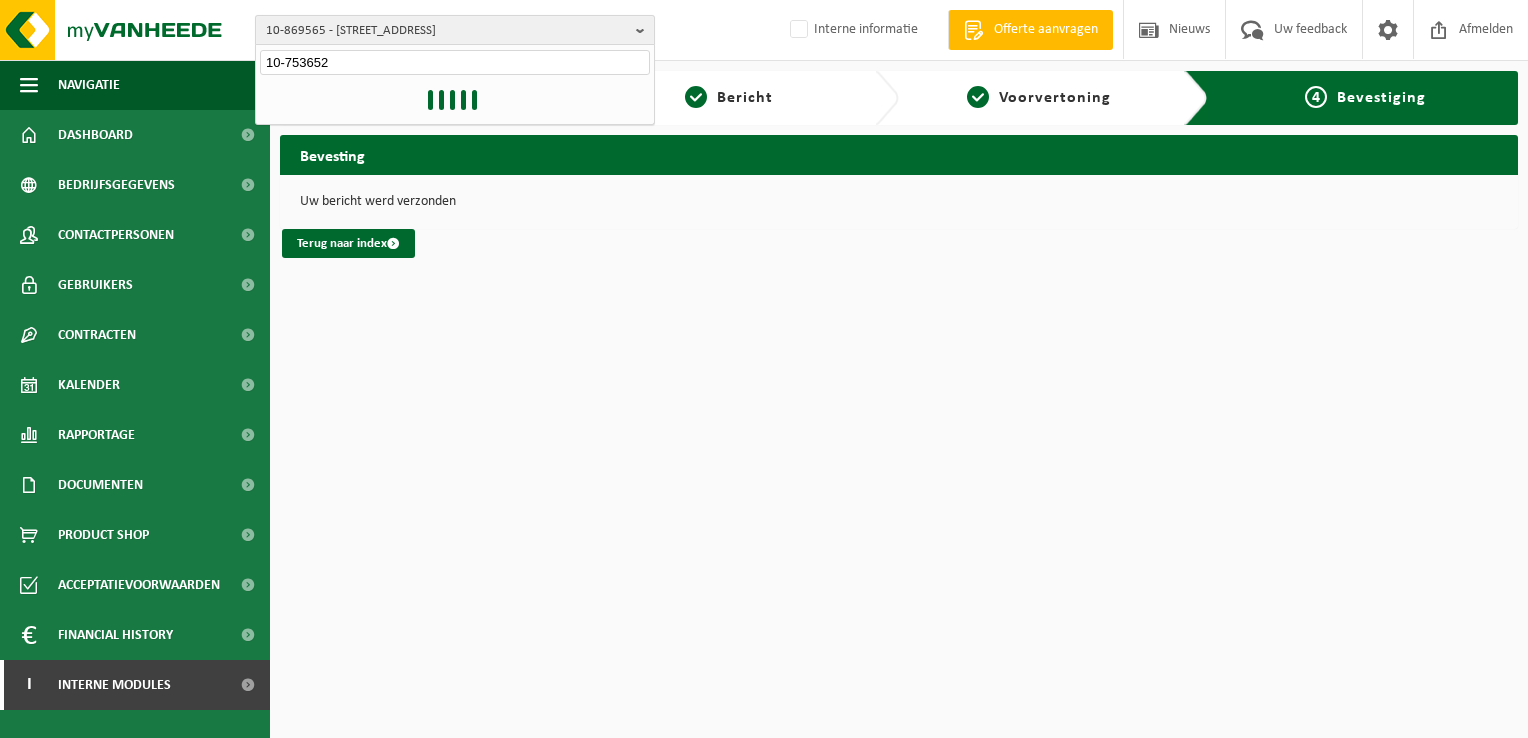 type on "10-753652" 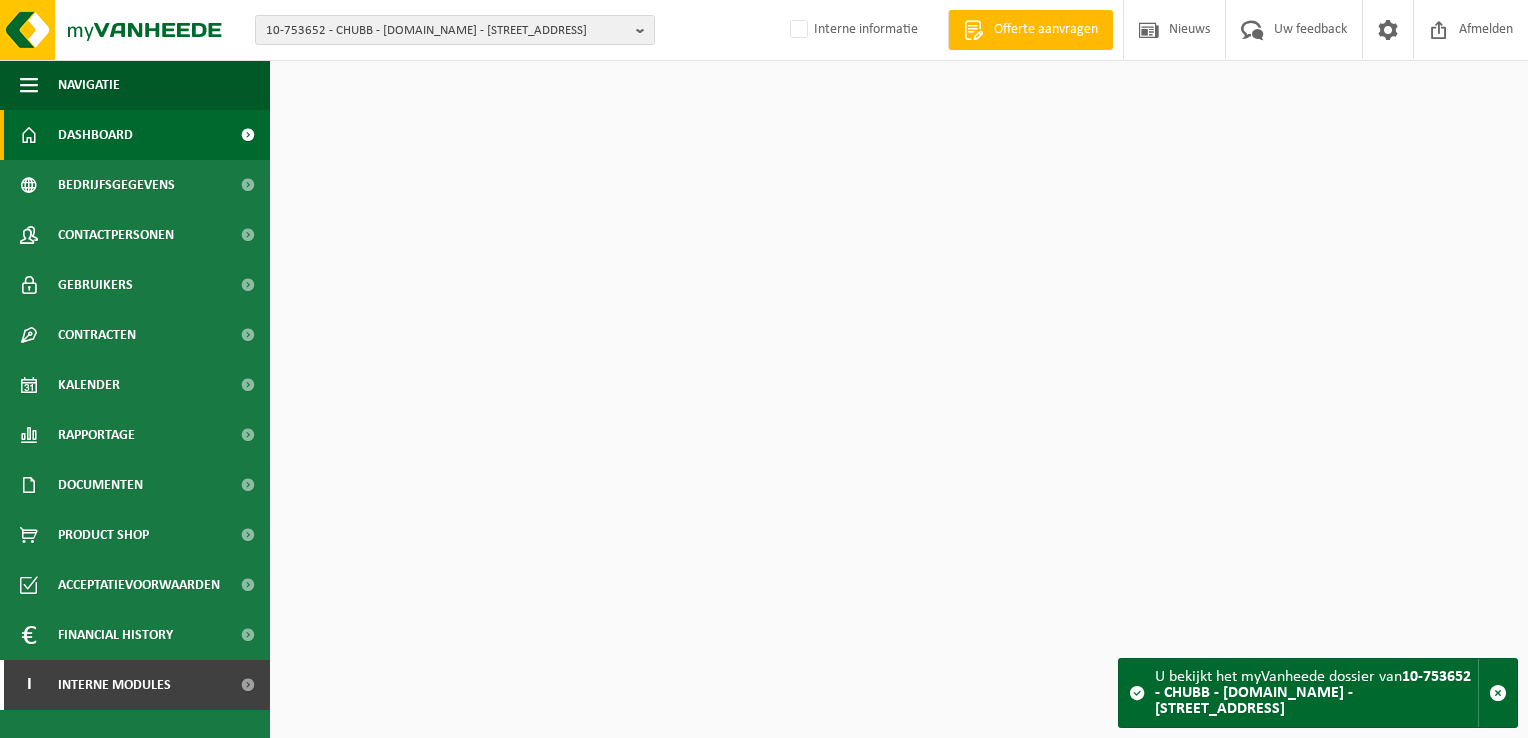 scroll, scrollTop: 0, scrollLeft: 0, axis: both 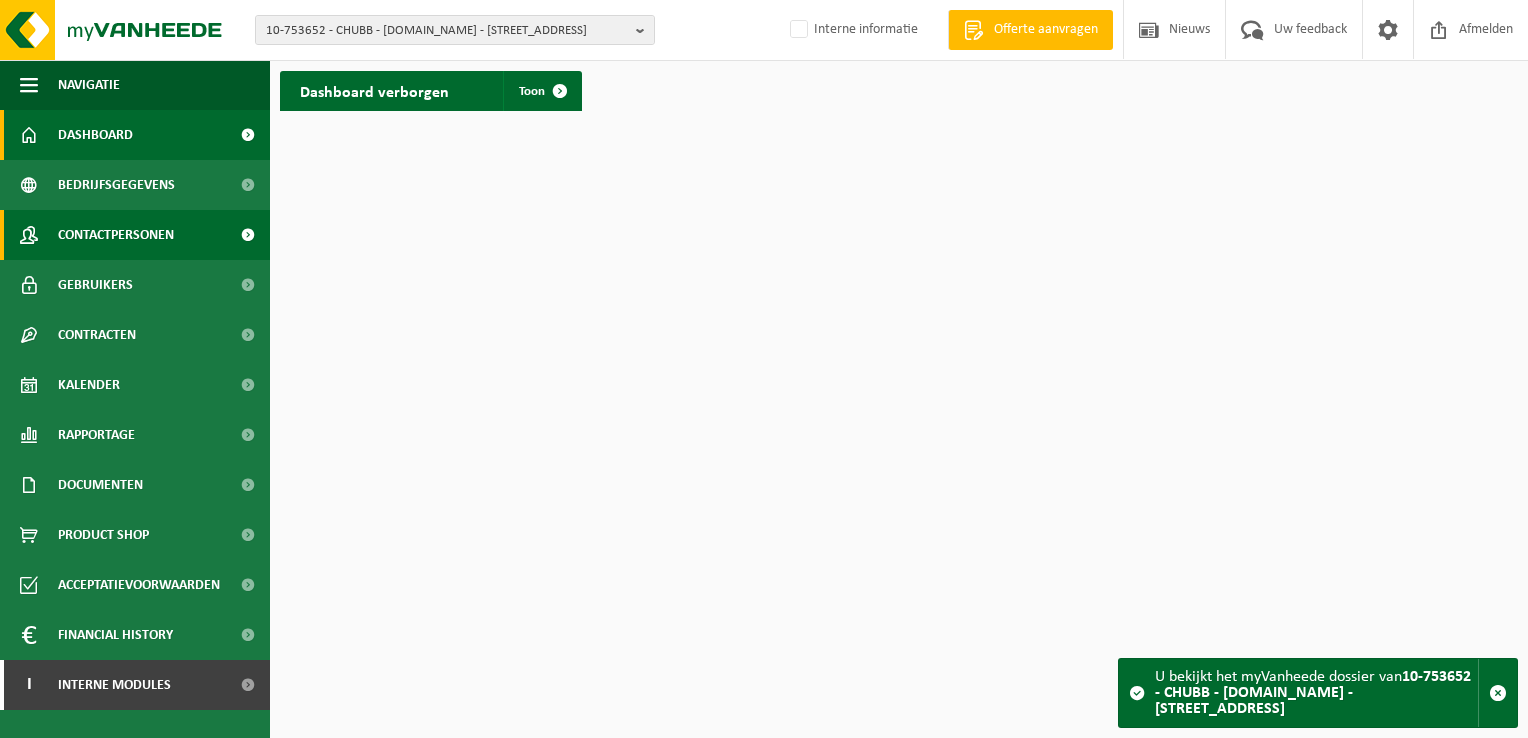click on "Contactpersonen" at bounding box center [116, 235] 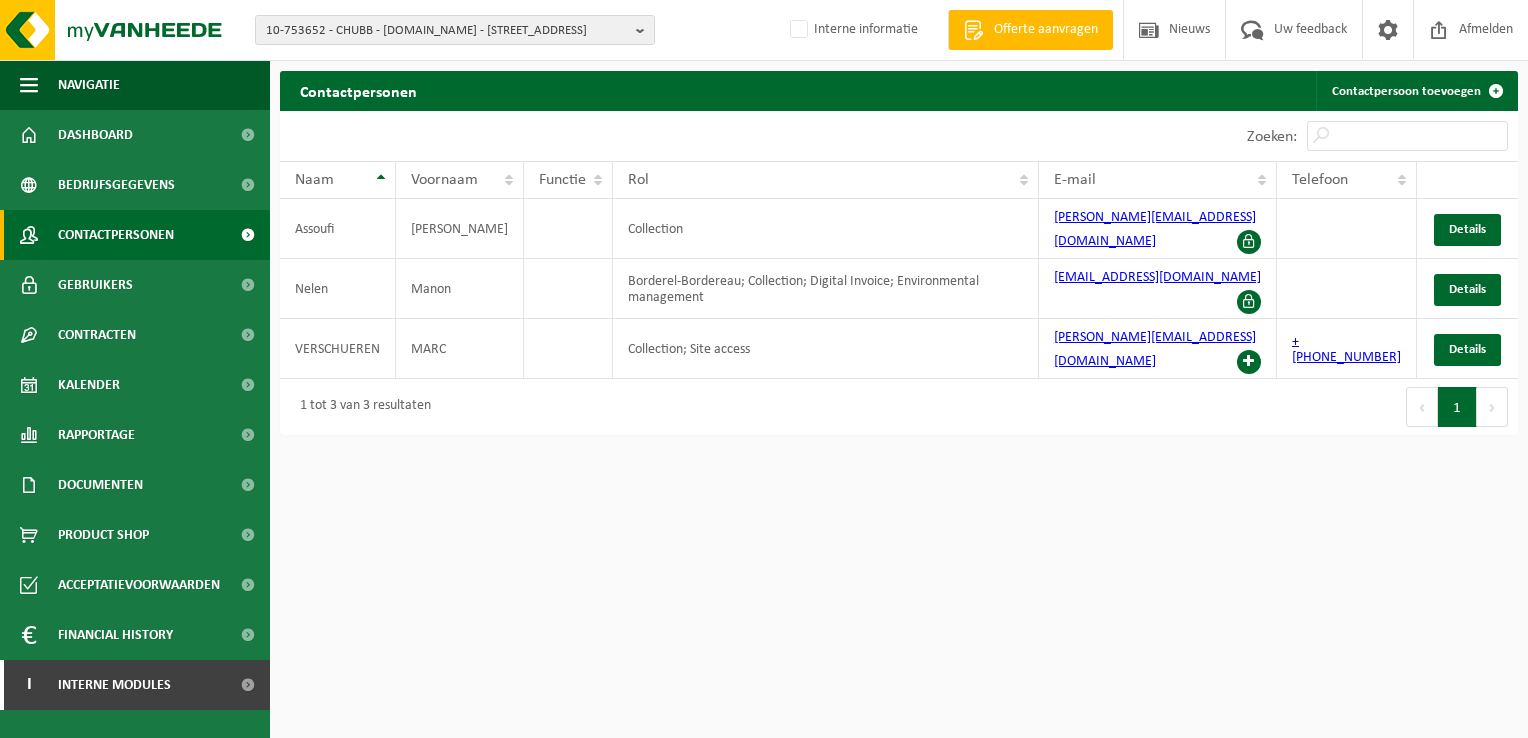 scroll, scrollTop: 0, scrollLeft: 0, axis: both 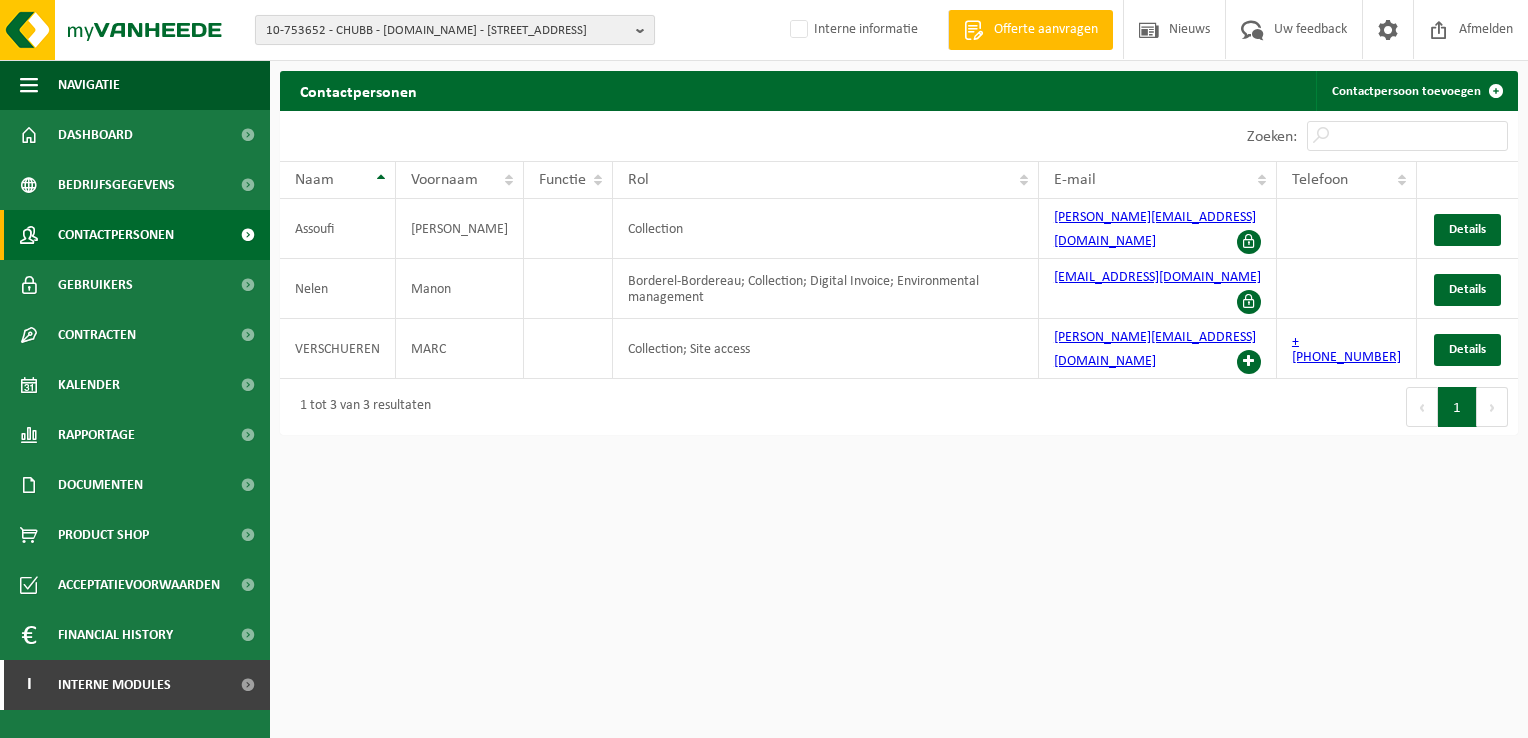 click on "10-753652 - CHUBB - OPSLAG.COM - 8530 HARELBEKE, STEDESTRAAT 51" at bounding box center (447, 31) 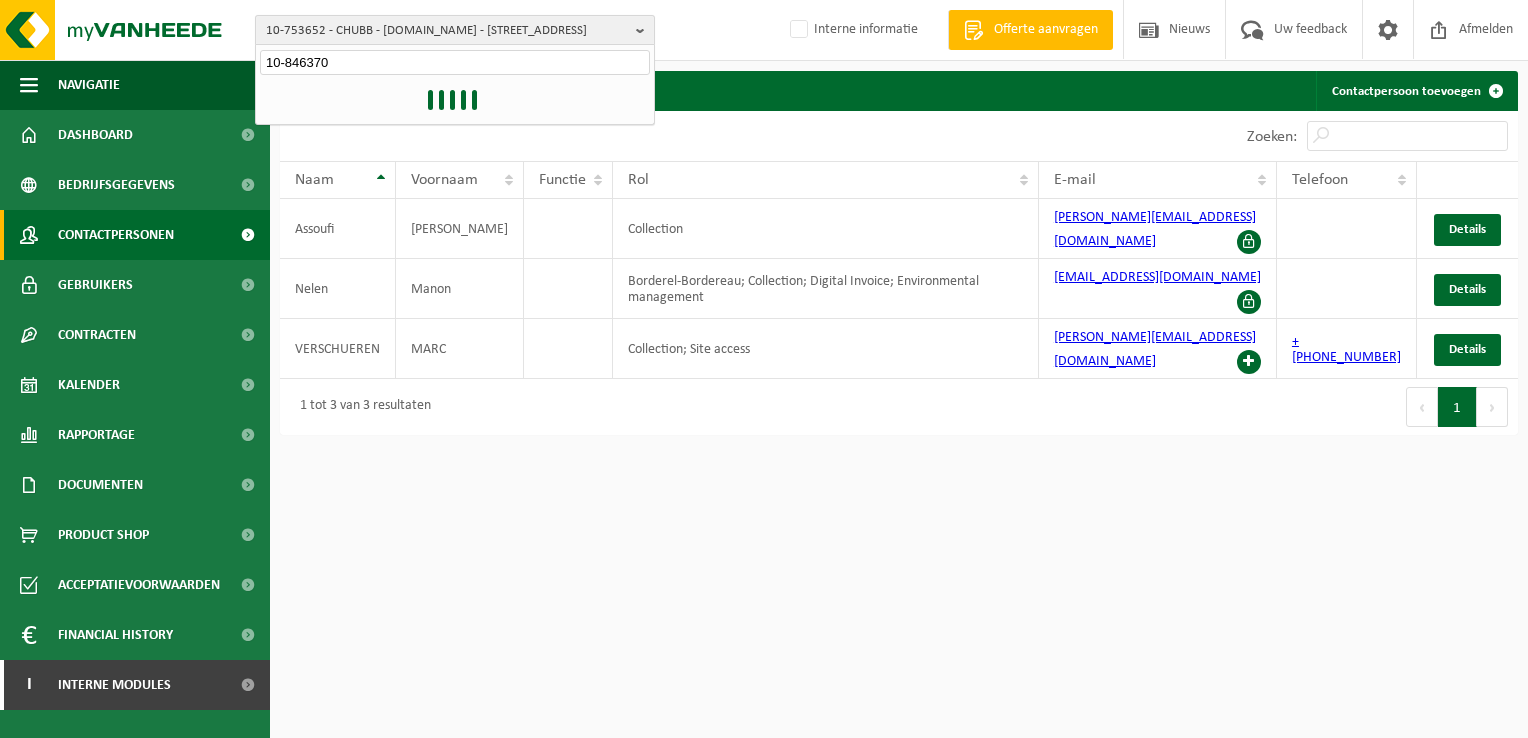 type on "10-846370" 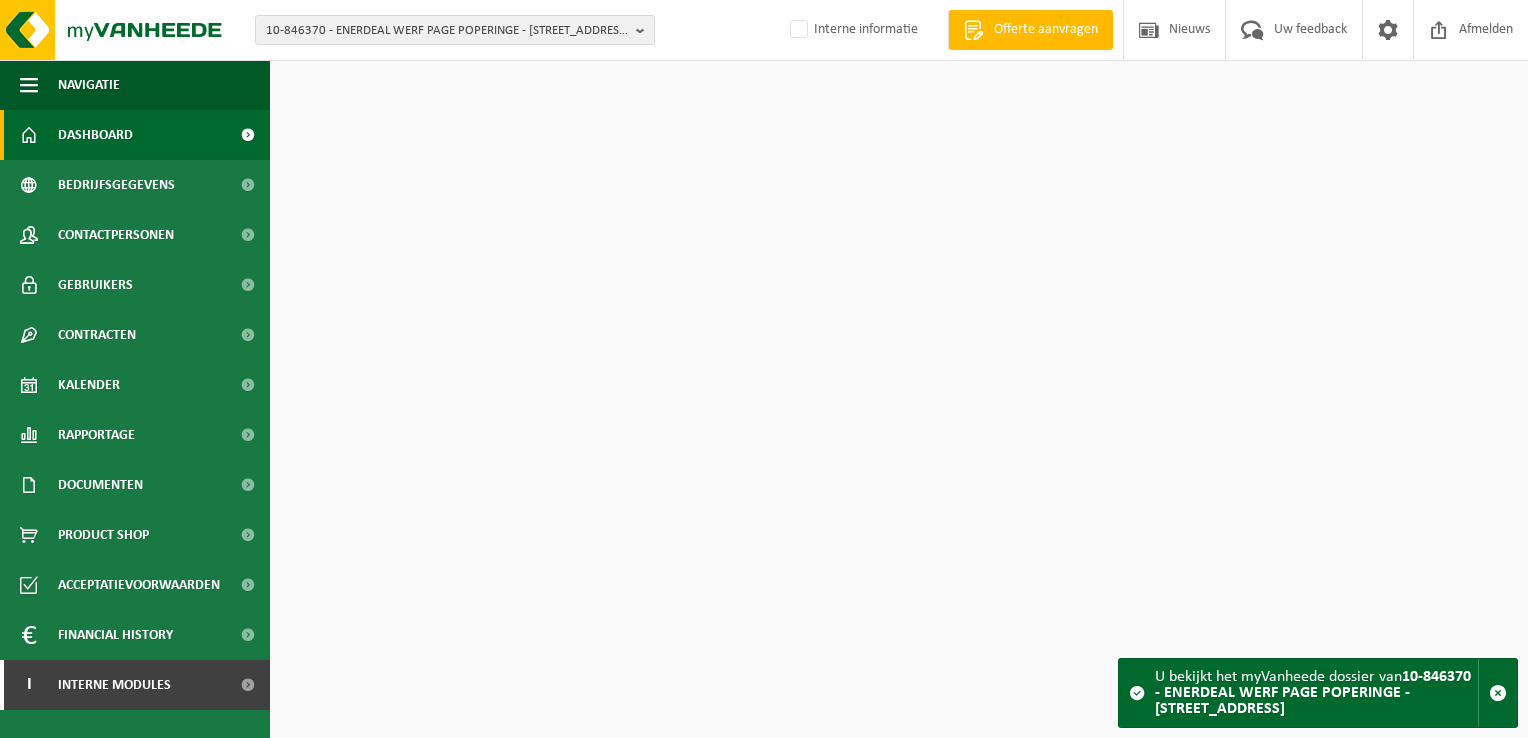 scroll, scrollTop: 0, scrollLeft: 0, axis: both 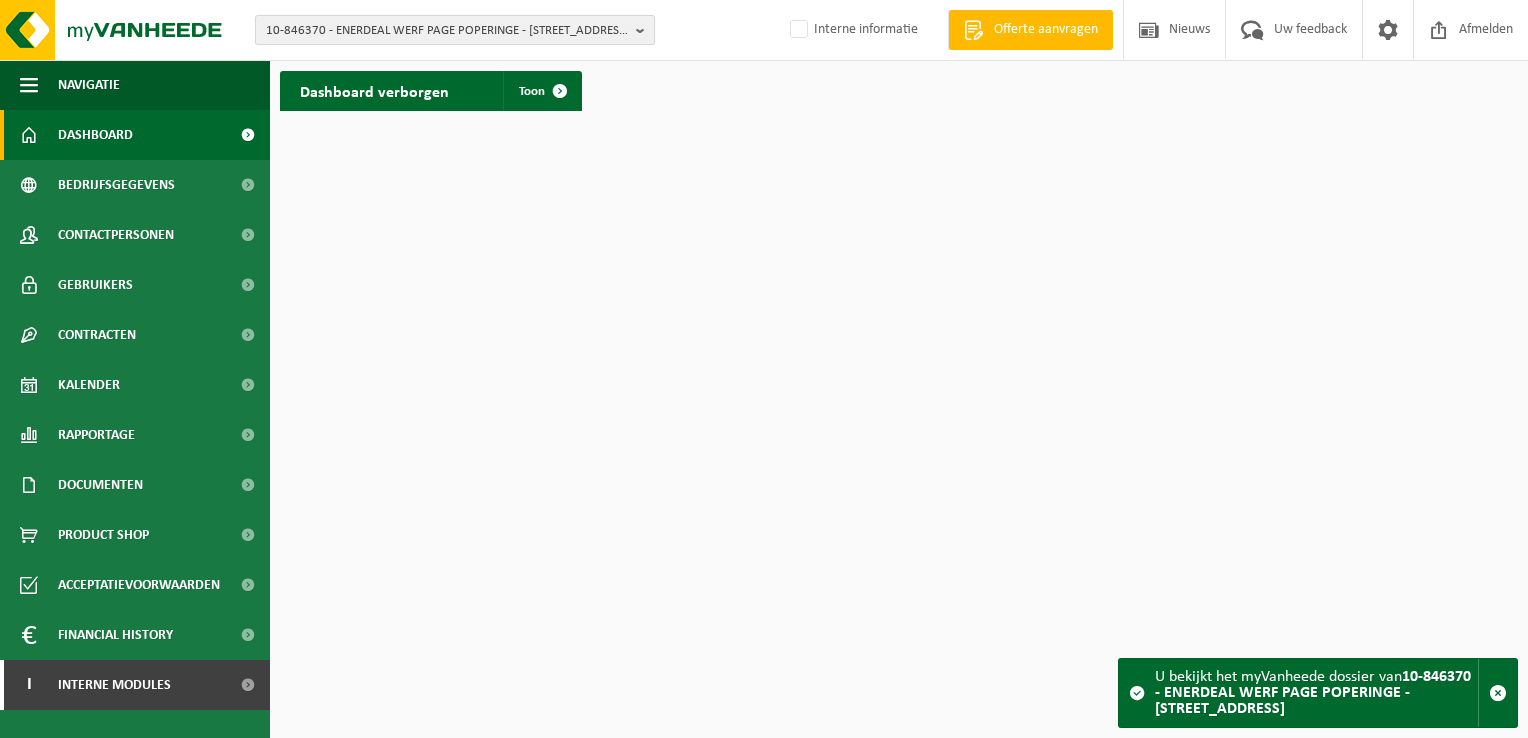 click on "10-846370 - ENERDEAL WERF PAGE POPERINGE - [STREET_ADDRESS]" at bounding box center (447, 31) 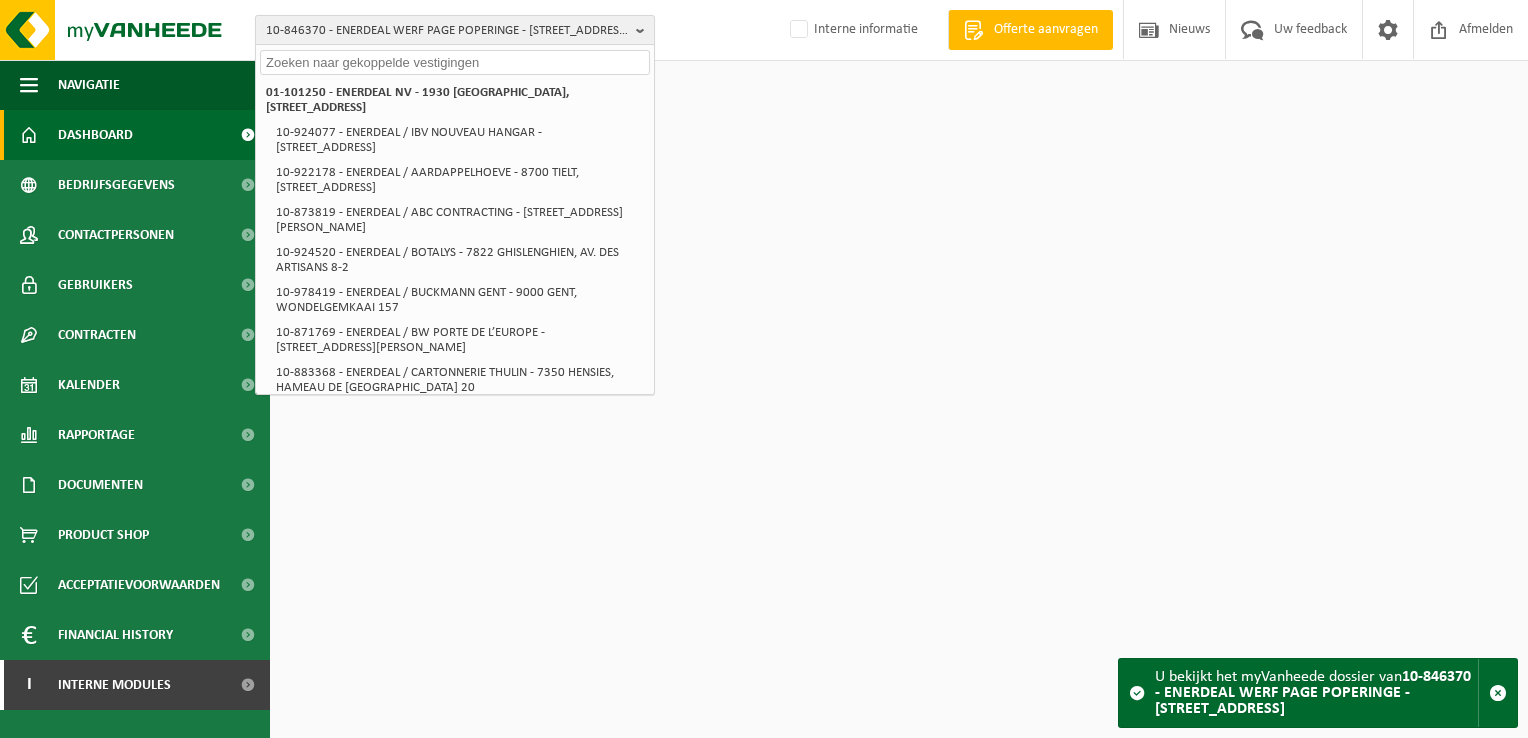 paste on "10-961197" 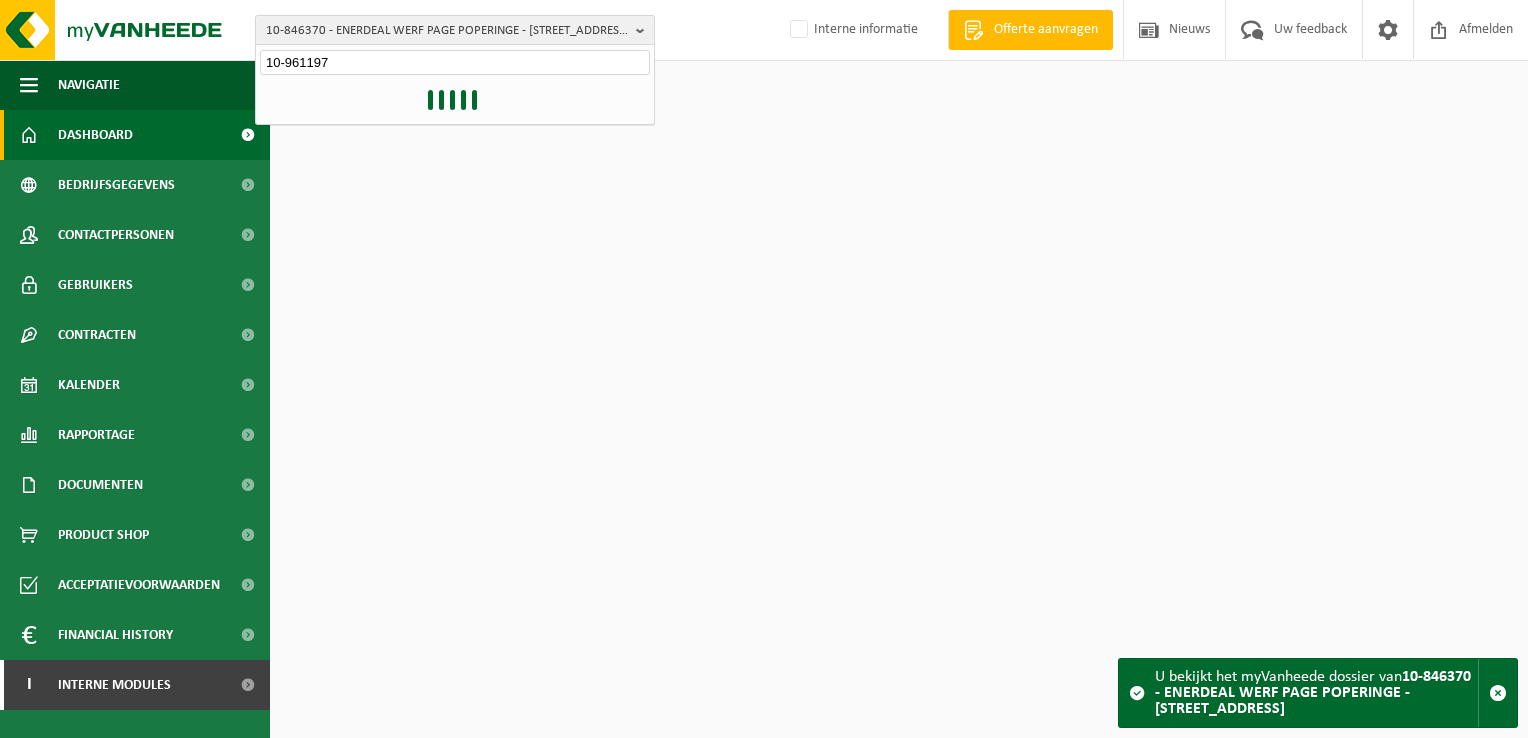 type on "10-961197" 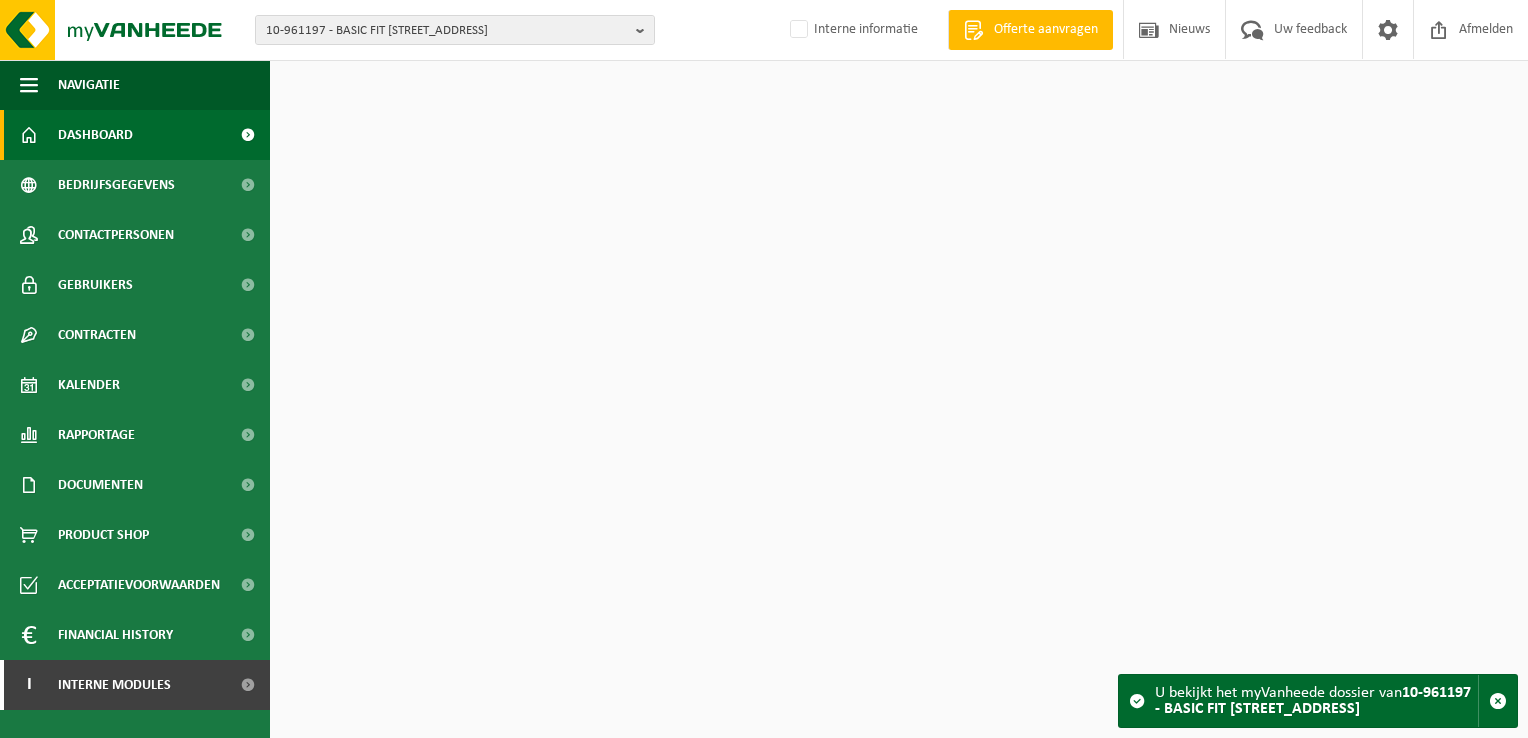 scroll, scrollTop: 0, scrollLeft: 0, axis: both 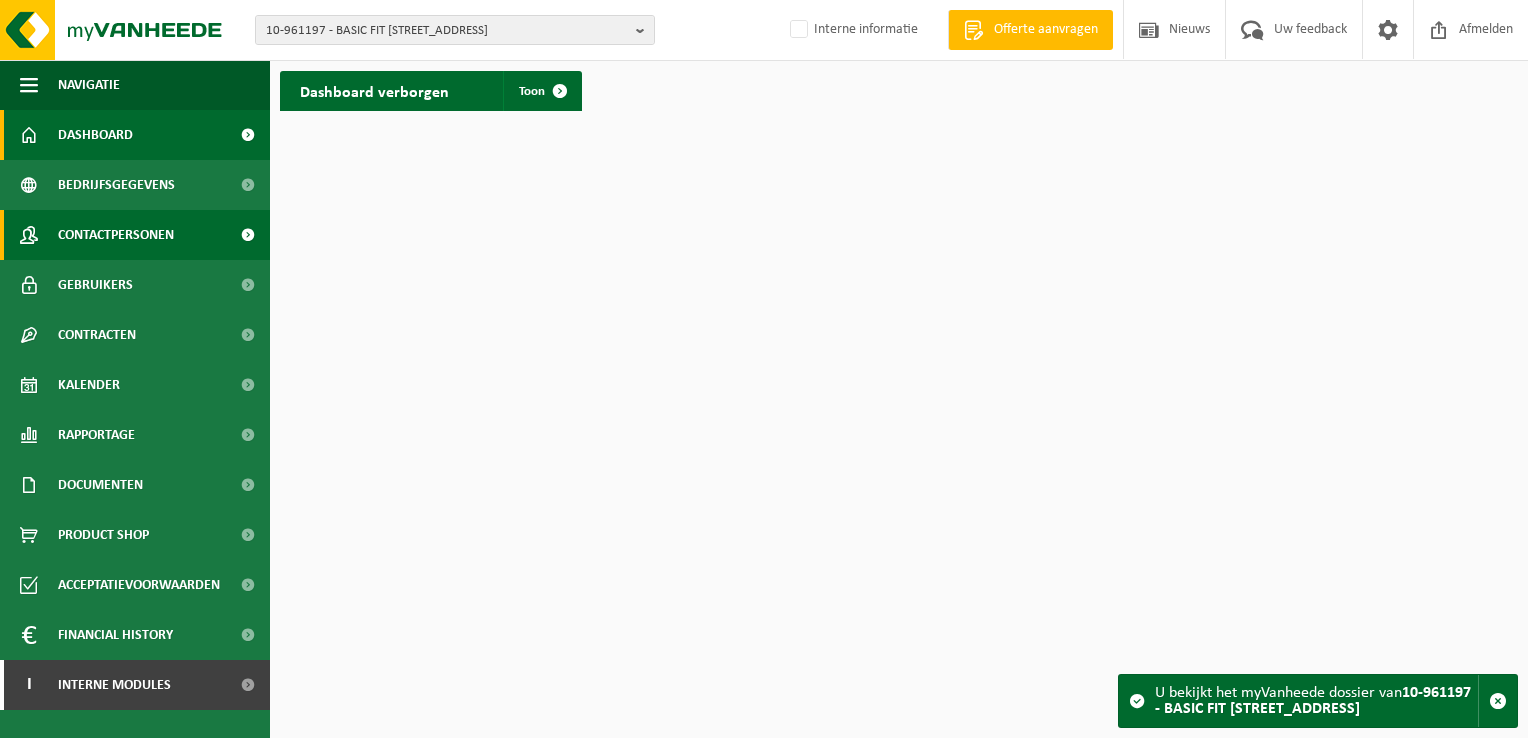 click on "Contactpersonen" at bounding box center (116, 235) 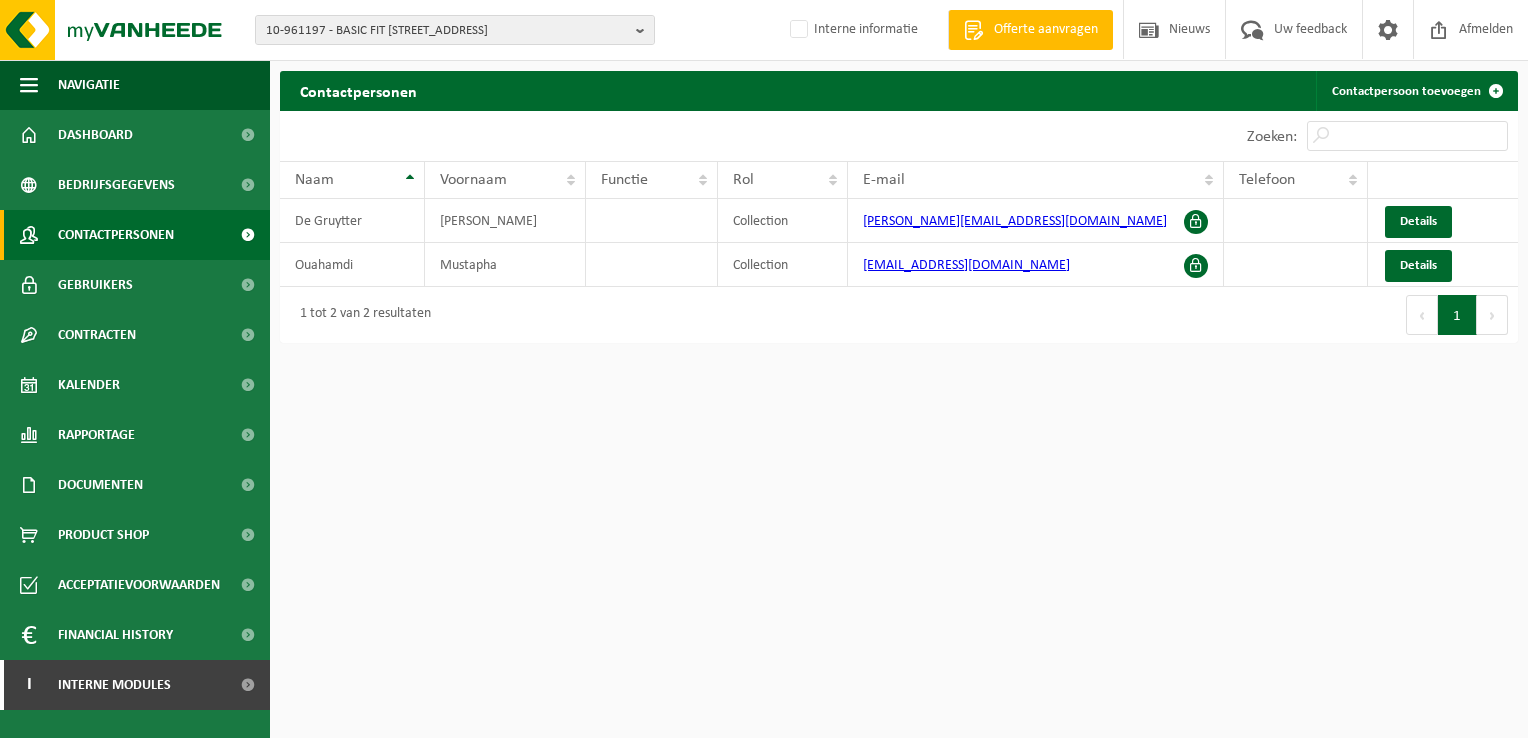 scroll, scrollTop: 0, scrollLeft: 0, axis: both 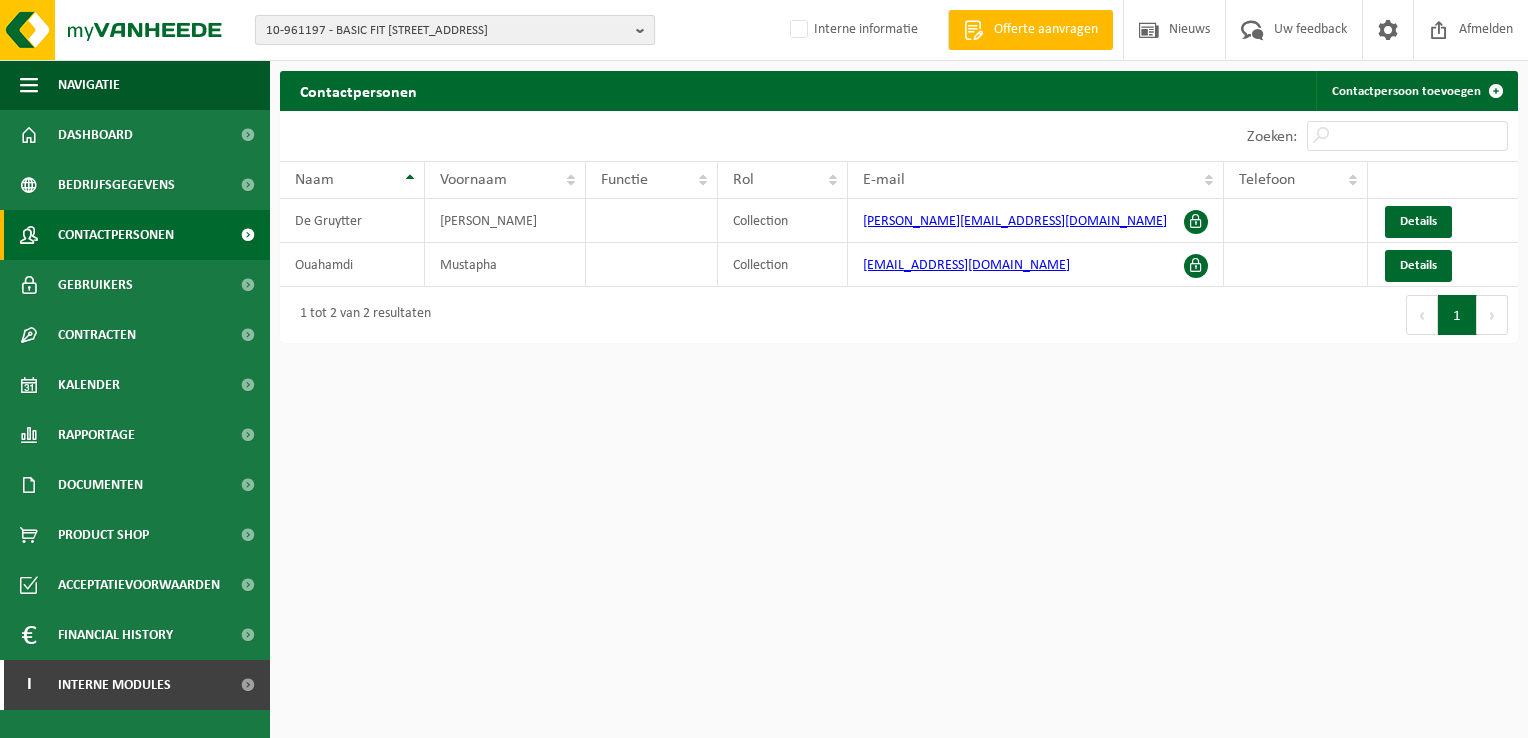 click on "10-961197 - BASIC FIT [STREET_ADDRESS]" at bounding box center (447, 31) 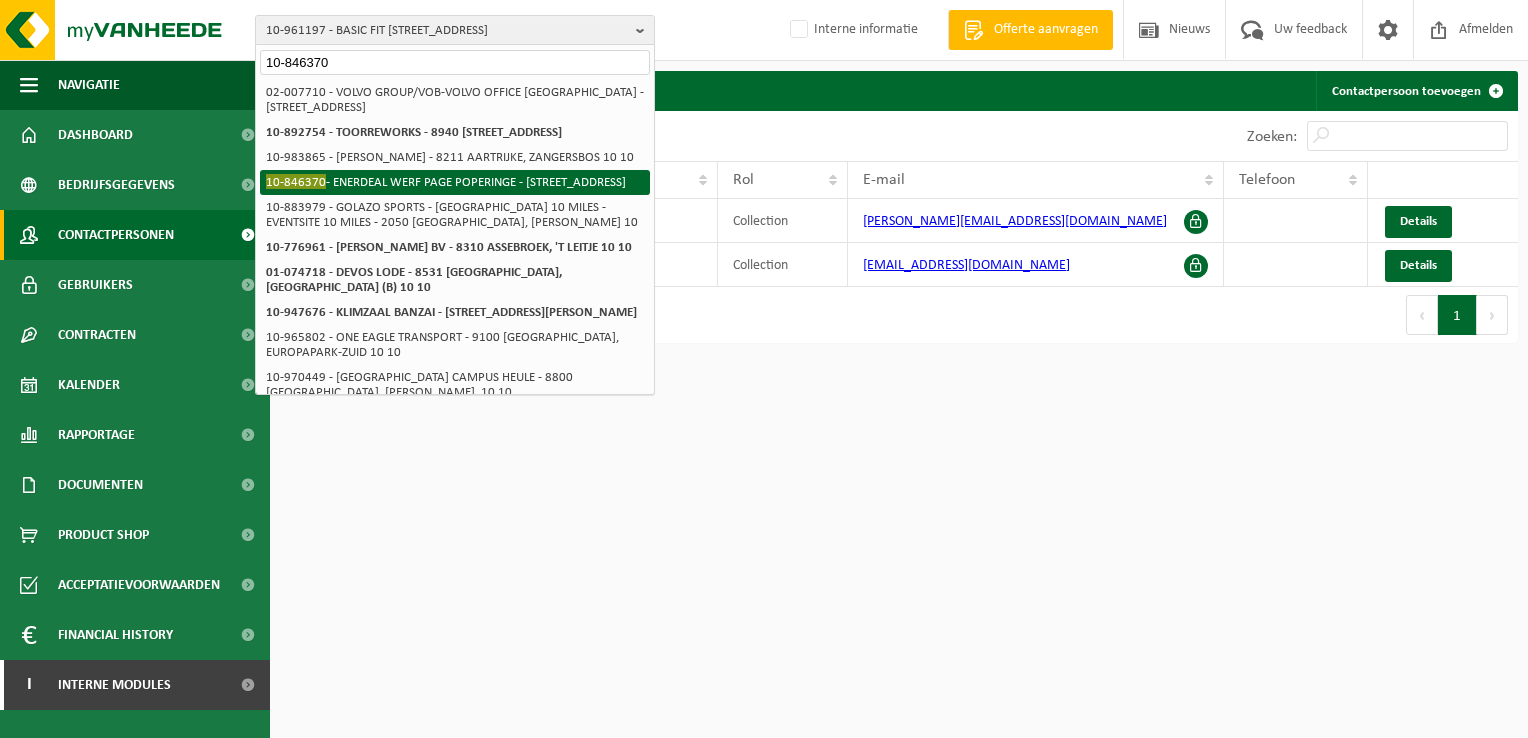 type on "10-846370" 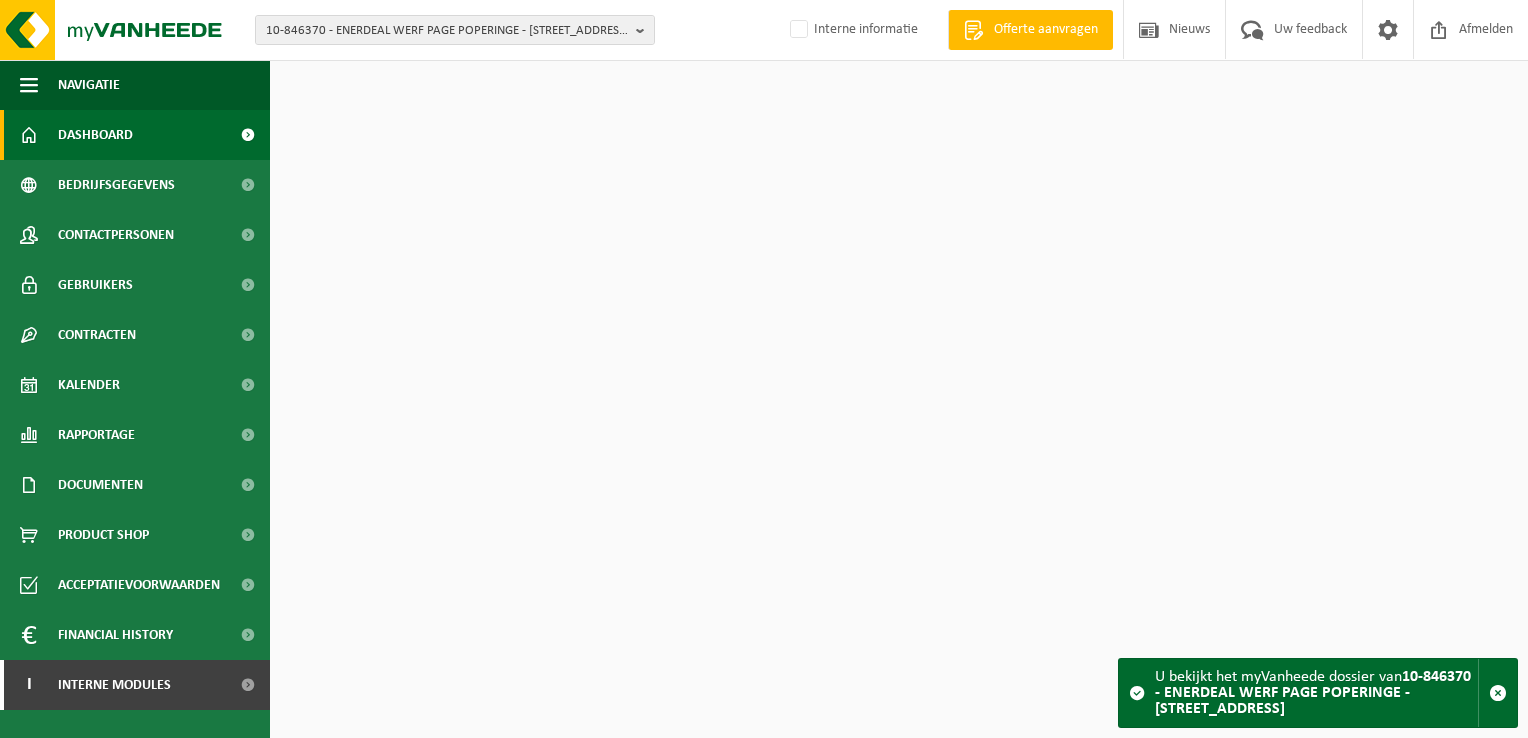 scroll, scrollTop: 0, scrollLeft: 0, axis: both 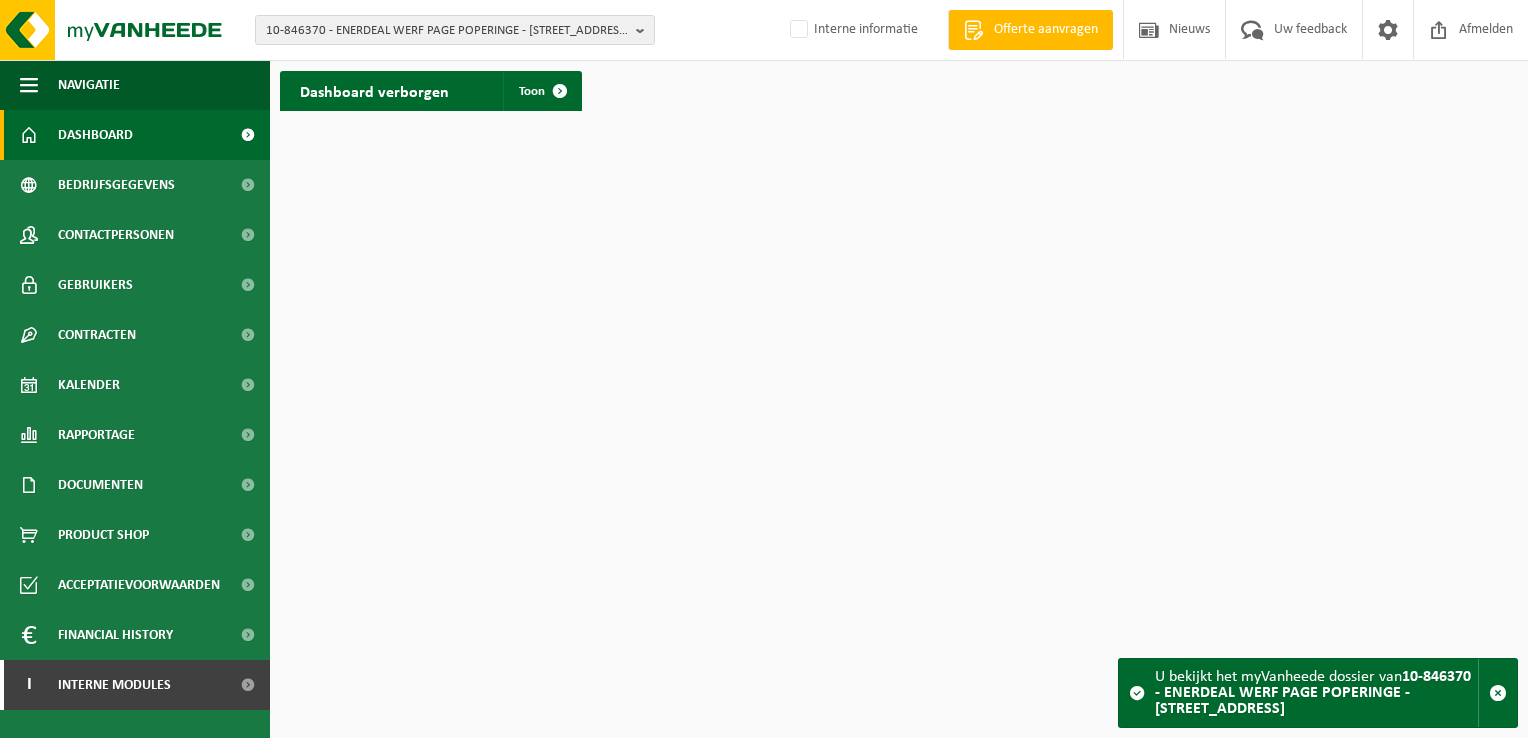 drag, startPoint x: 1420, startPoint y: 347, endPoint x: 1394, endPoint y: 377, distance: 39.698868 